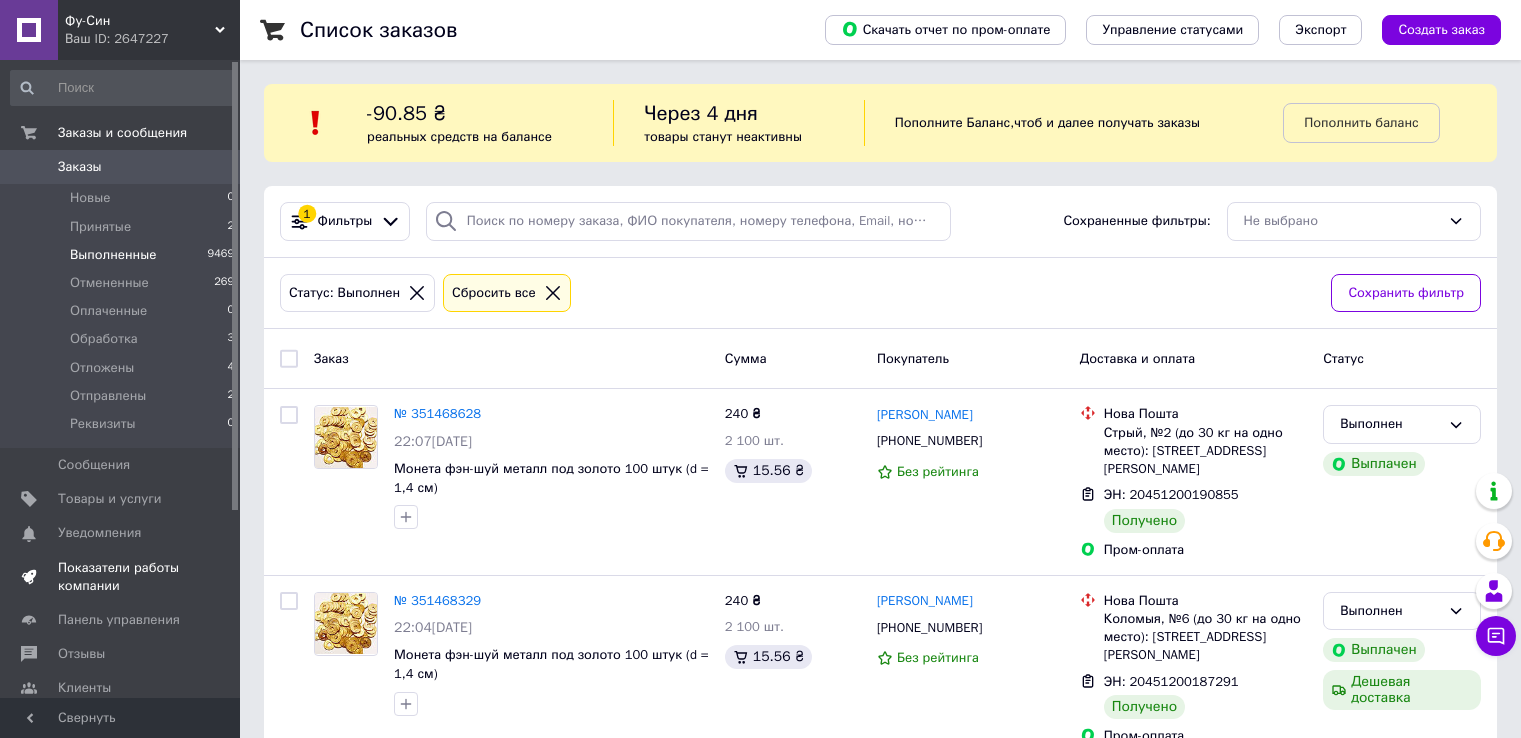 scroll, scrollTop: 0, scrollLeft: 0, axis: both 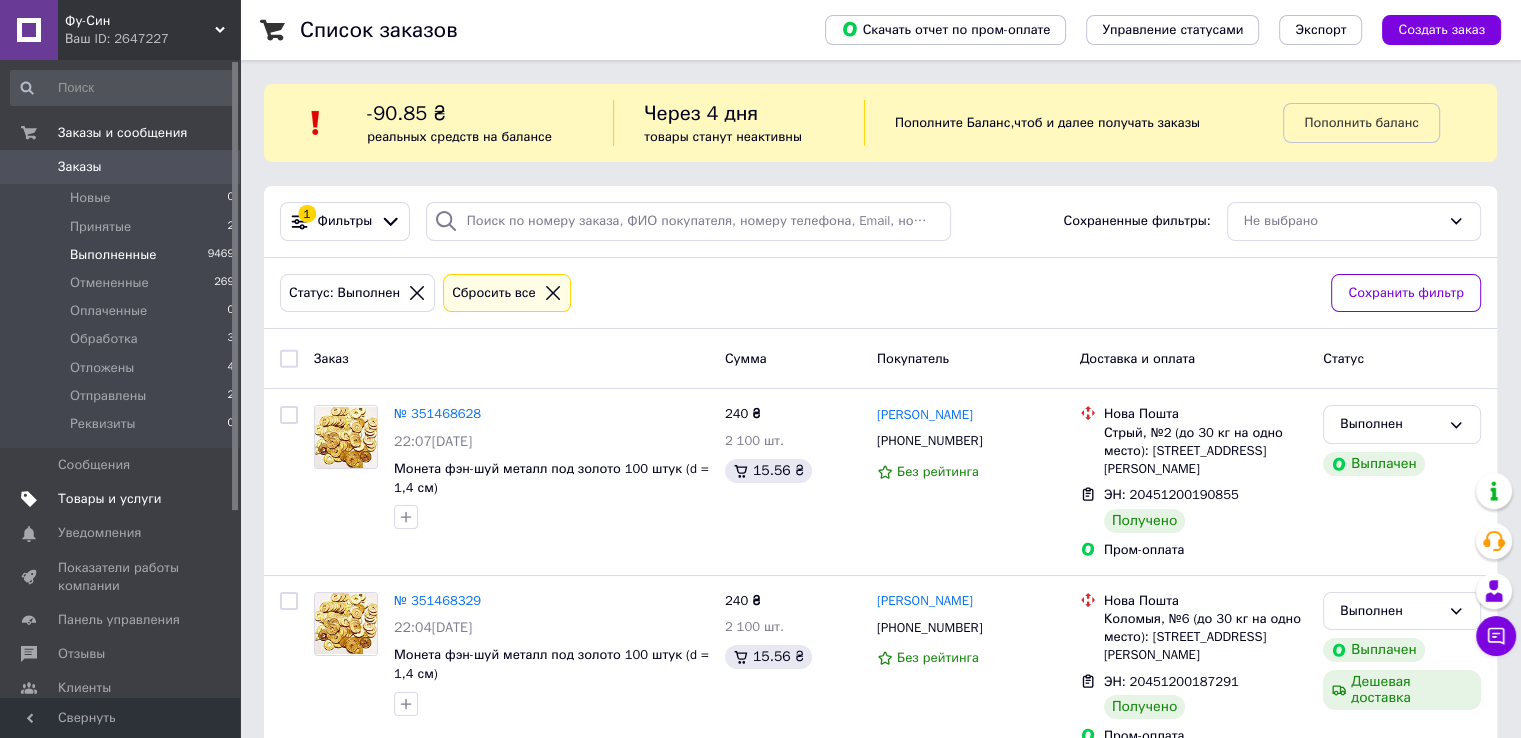 click on "Товары и услуги" at bounding box center [110, 499] 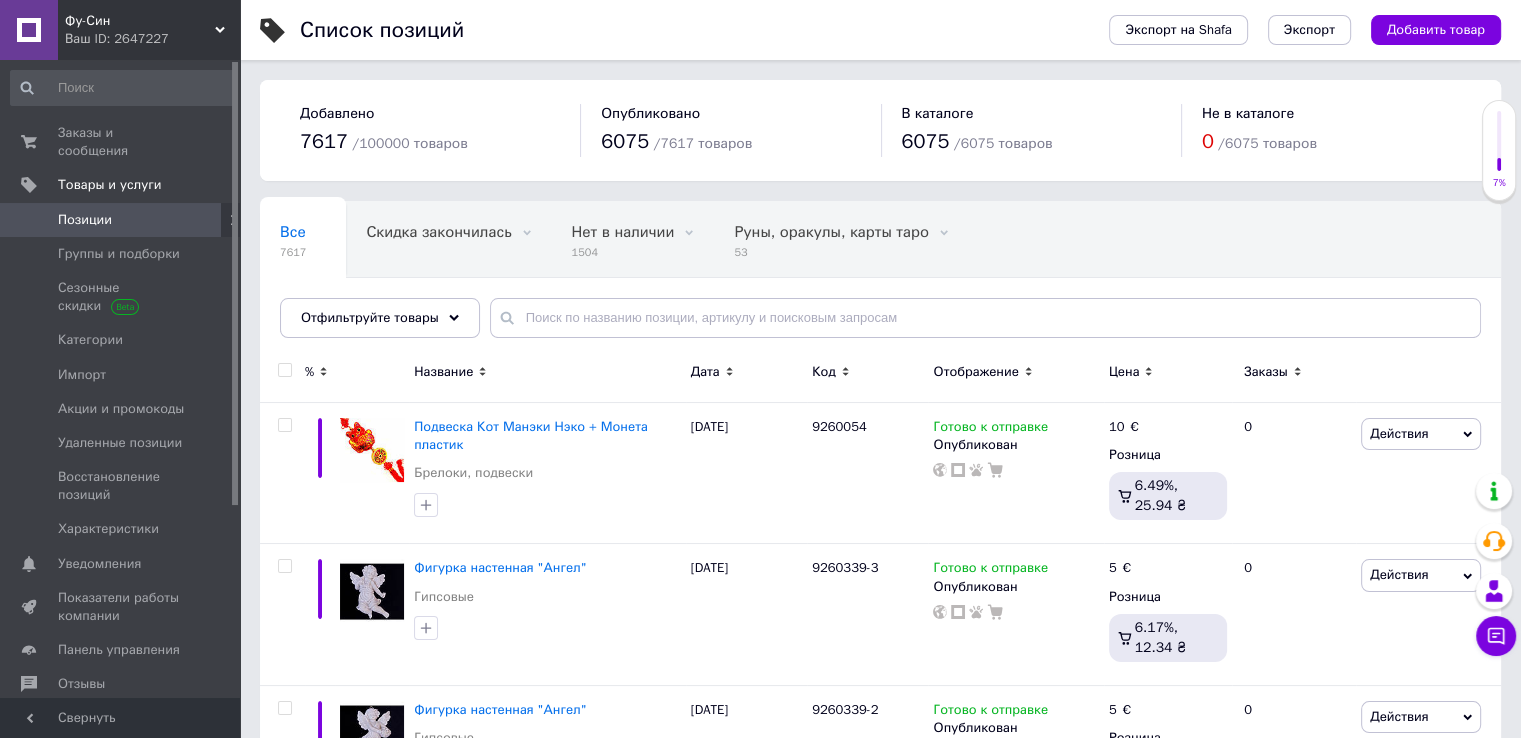 click at bounding box center (233, 220) 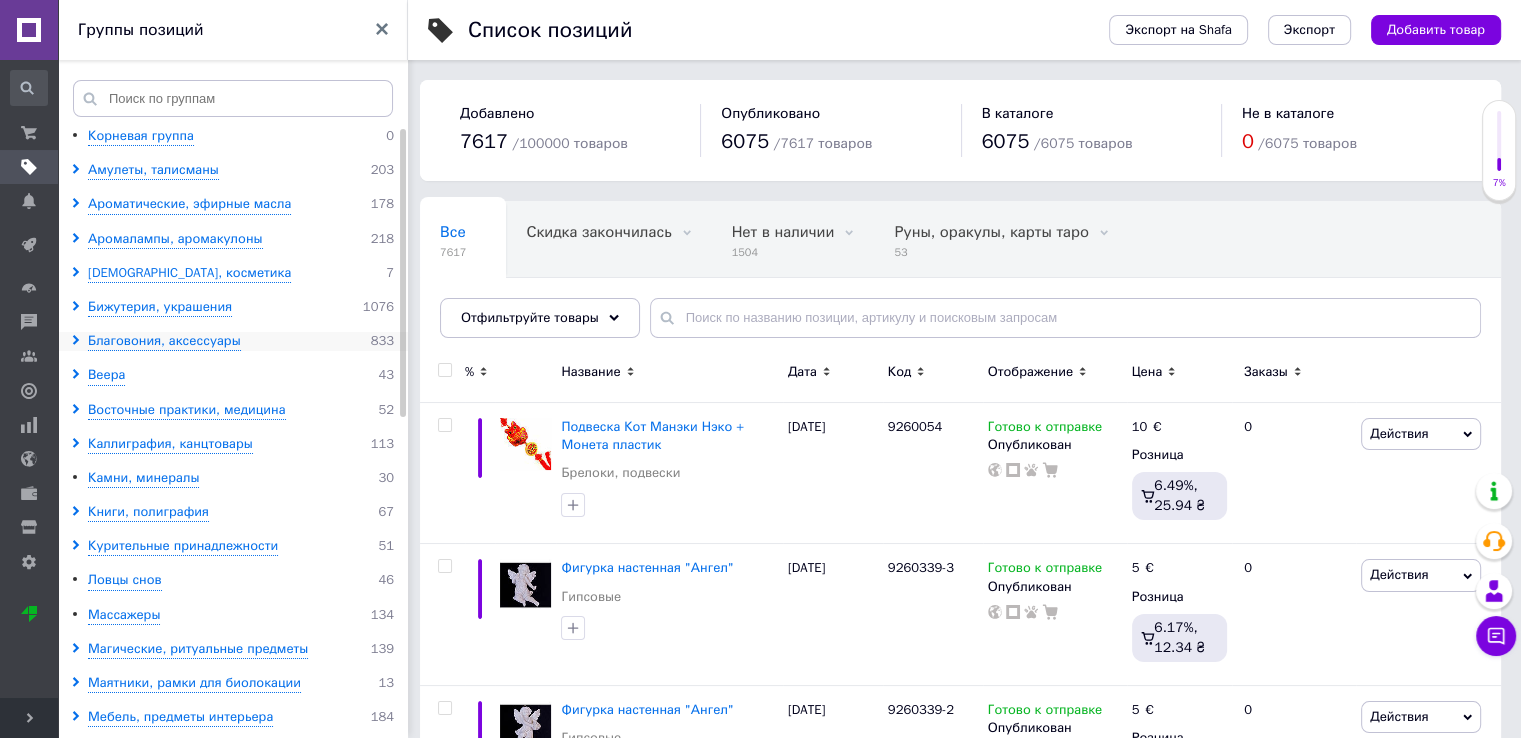 click at bounding box center (79, 341) 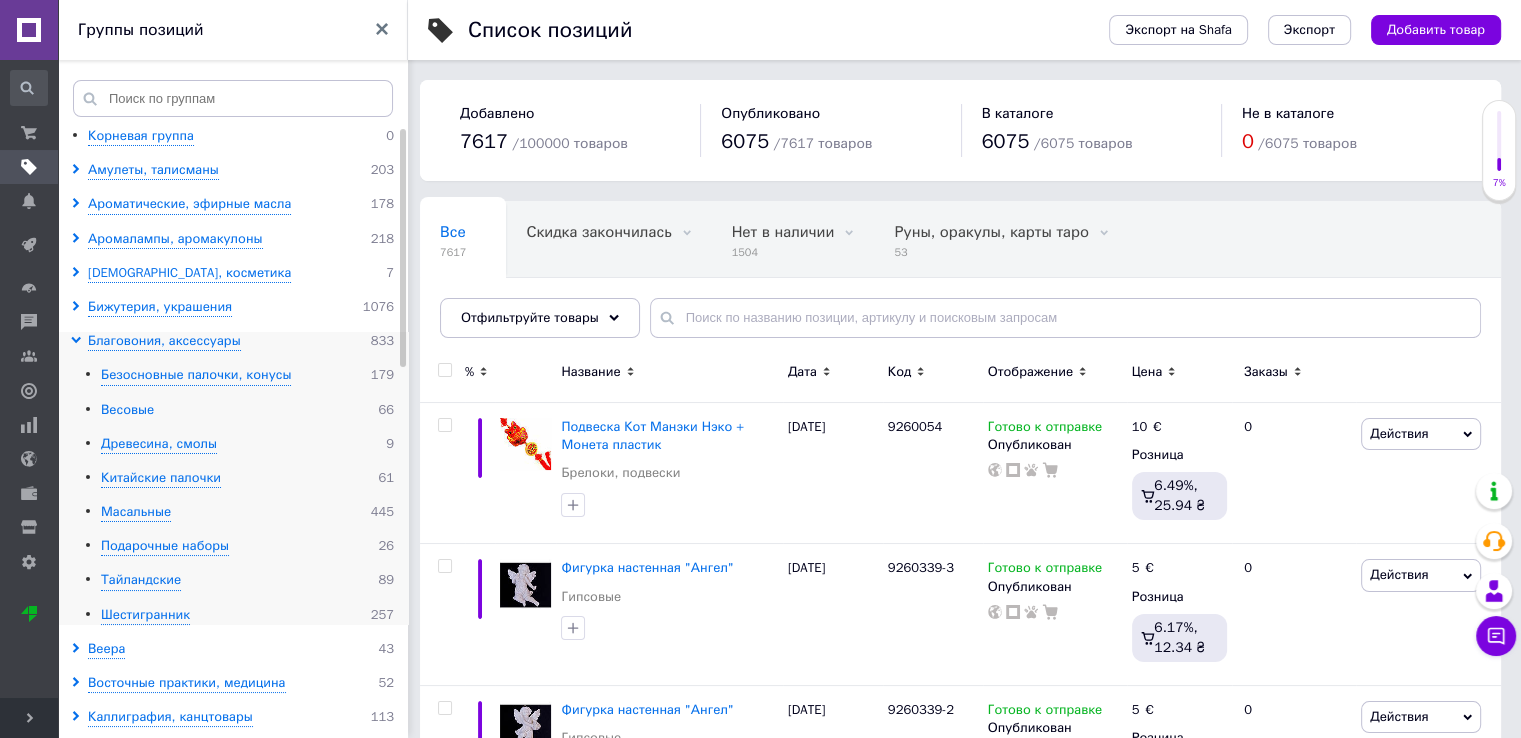 click on "Весовые" at bounding box center [127, 410] 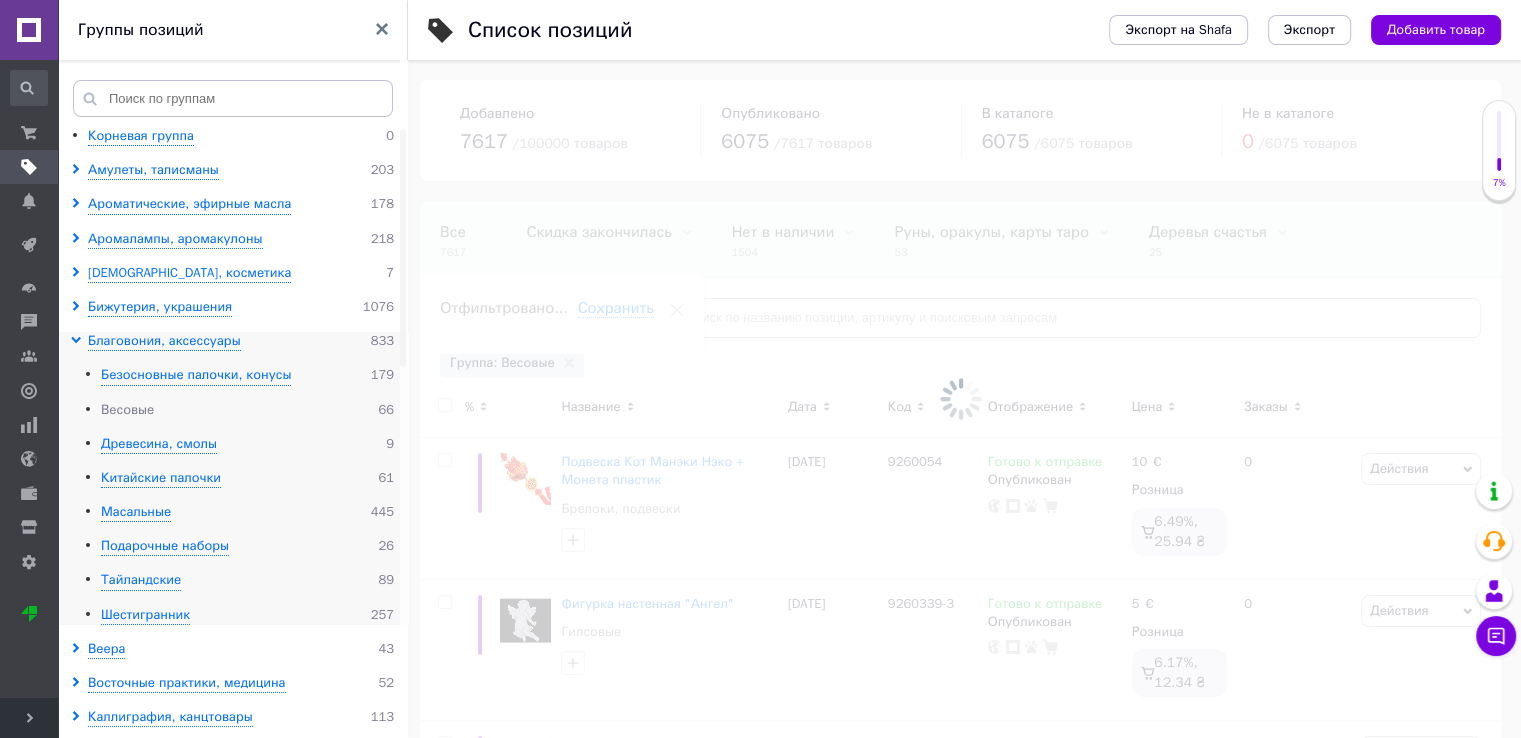 scroll, scrollTop: 0, scrollLeft: 233, axis: horizontal 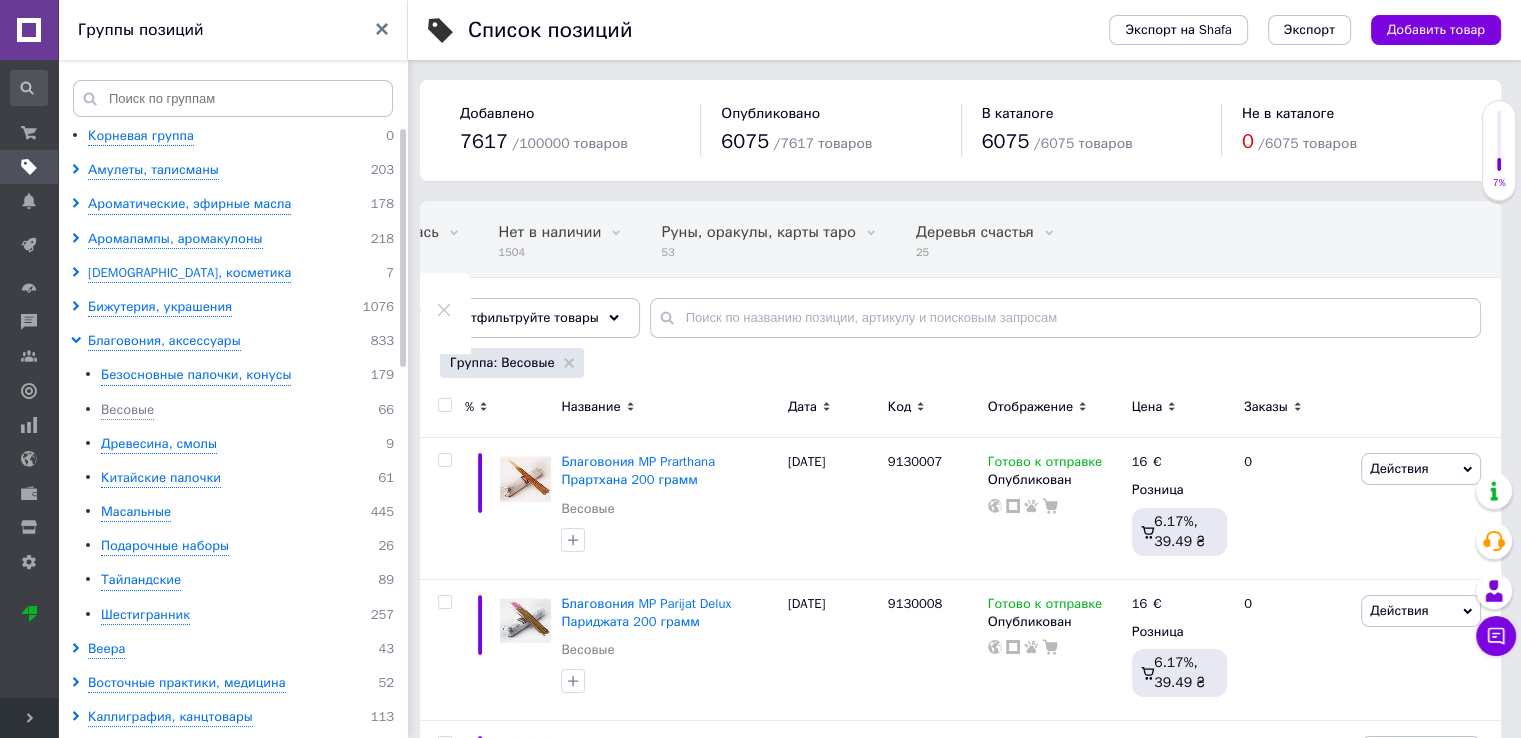 click on "Сохранить" at bounding box center (383, 308) 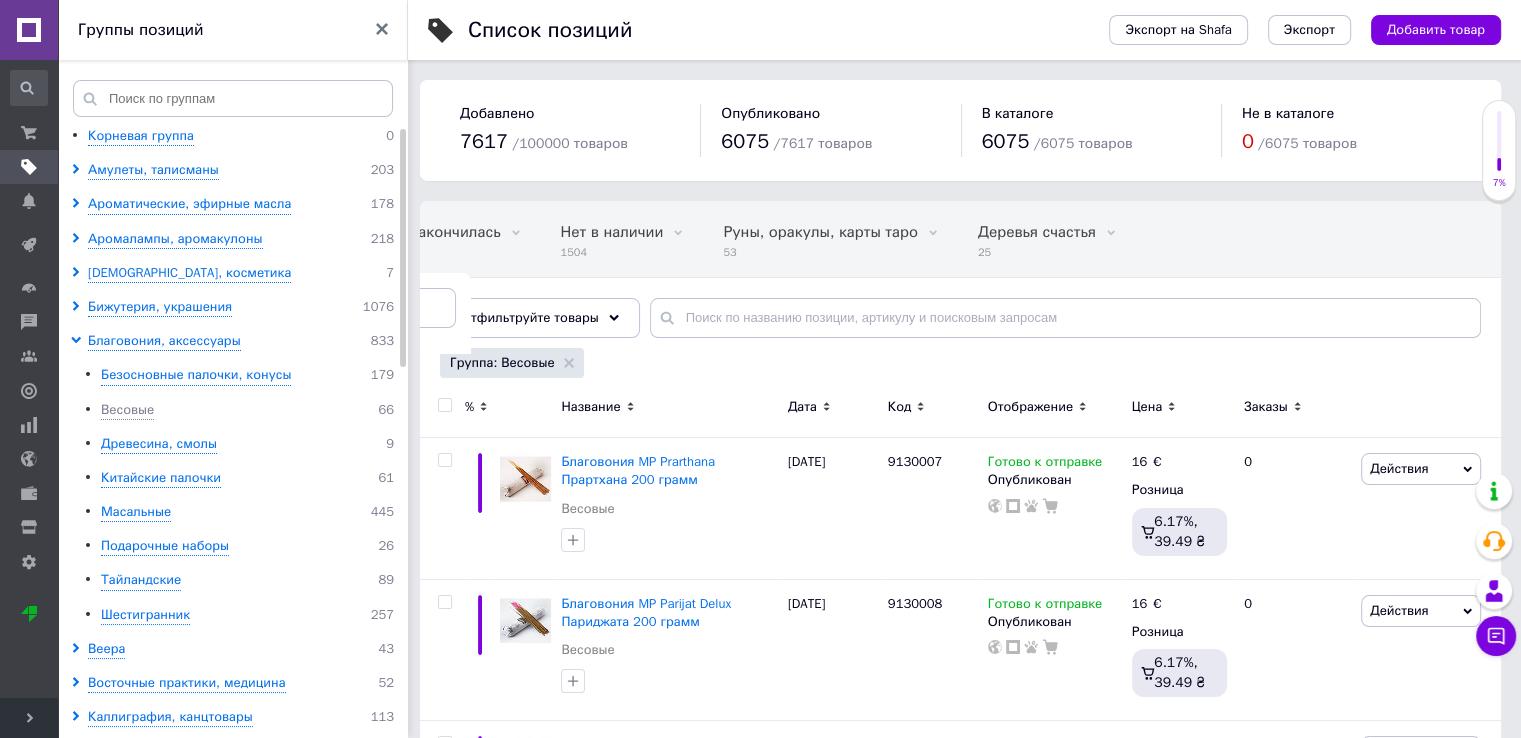 click on "Ok" at bounding box center [291, 348] 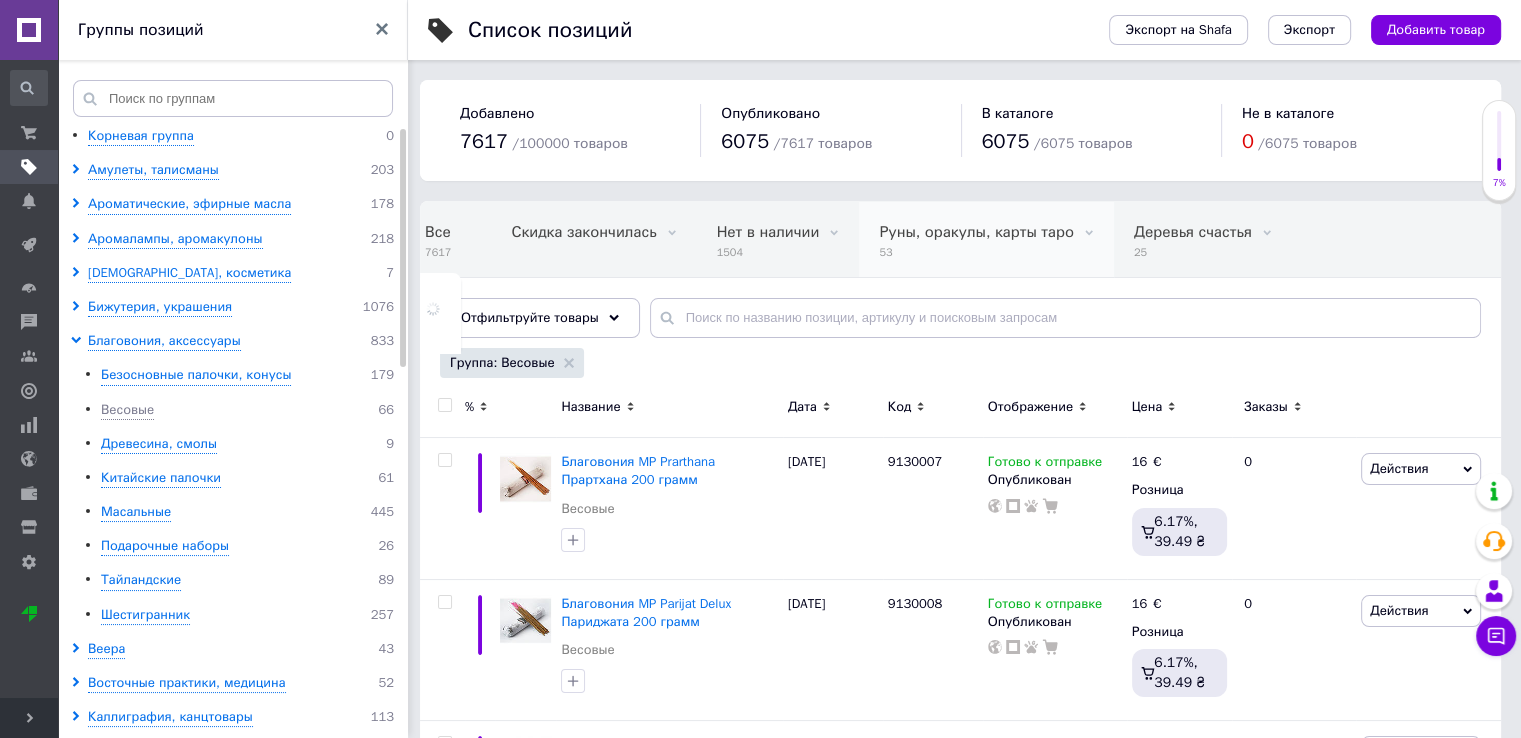 scroll, scrollTop: 0, scrollLeft: 15, axis: horizontal 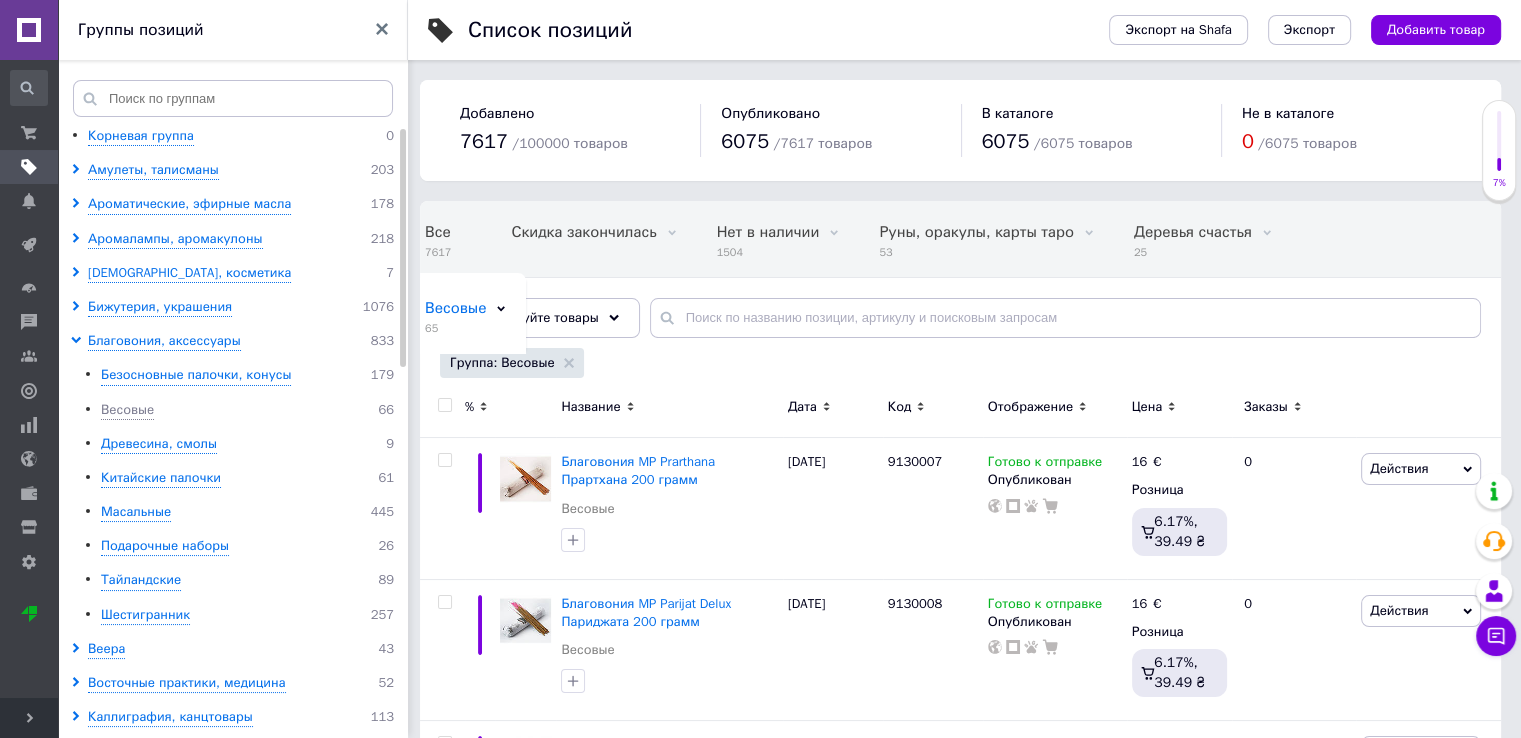 click 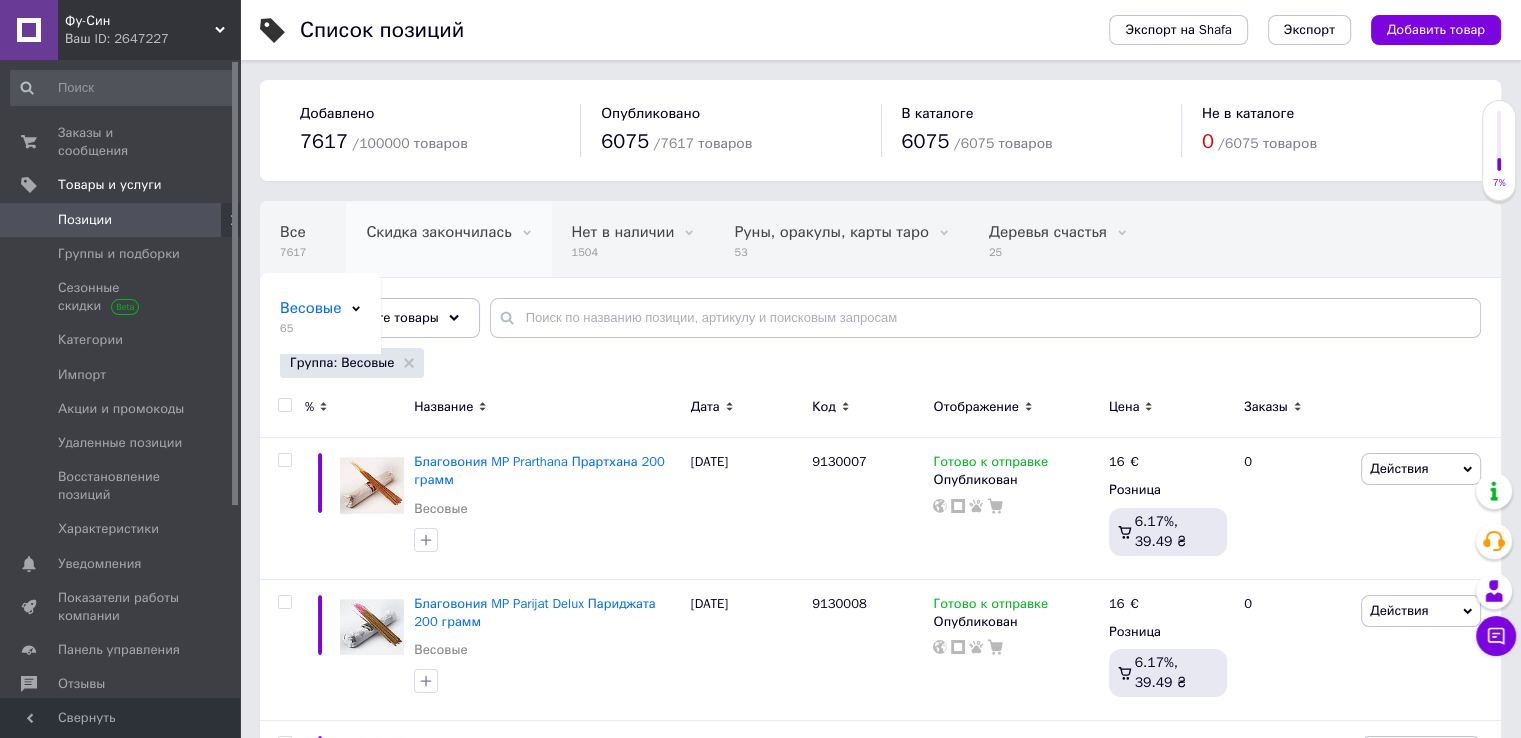 scroll, scrollTop: 0, scrollLeft: 0, axis: both 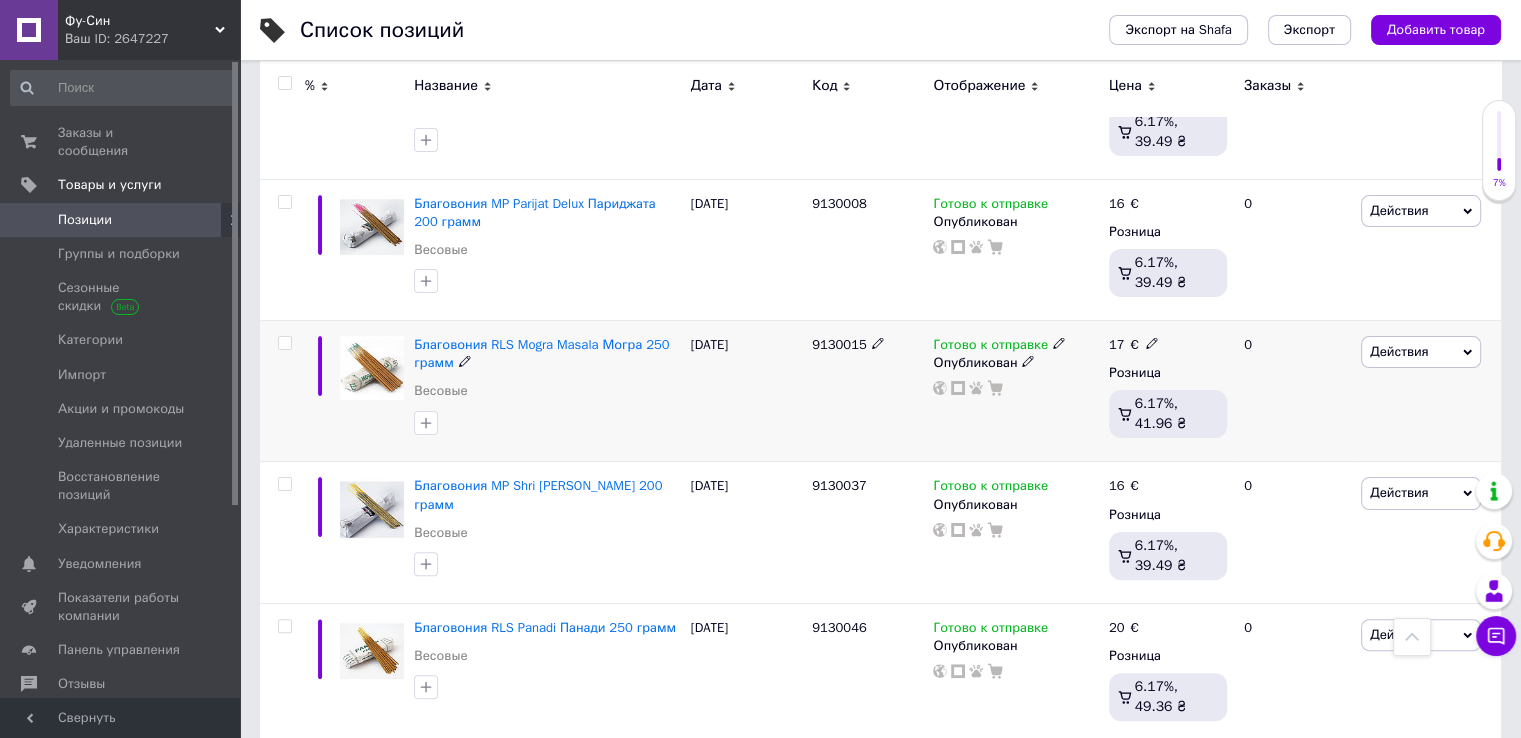 click 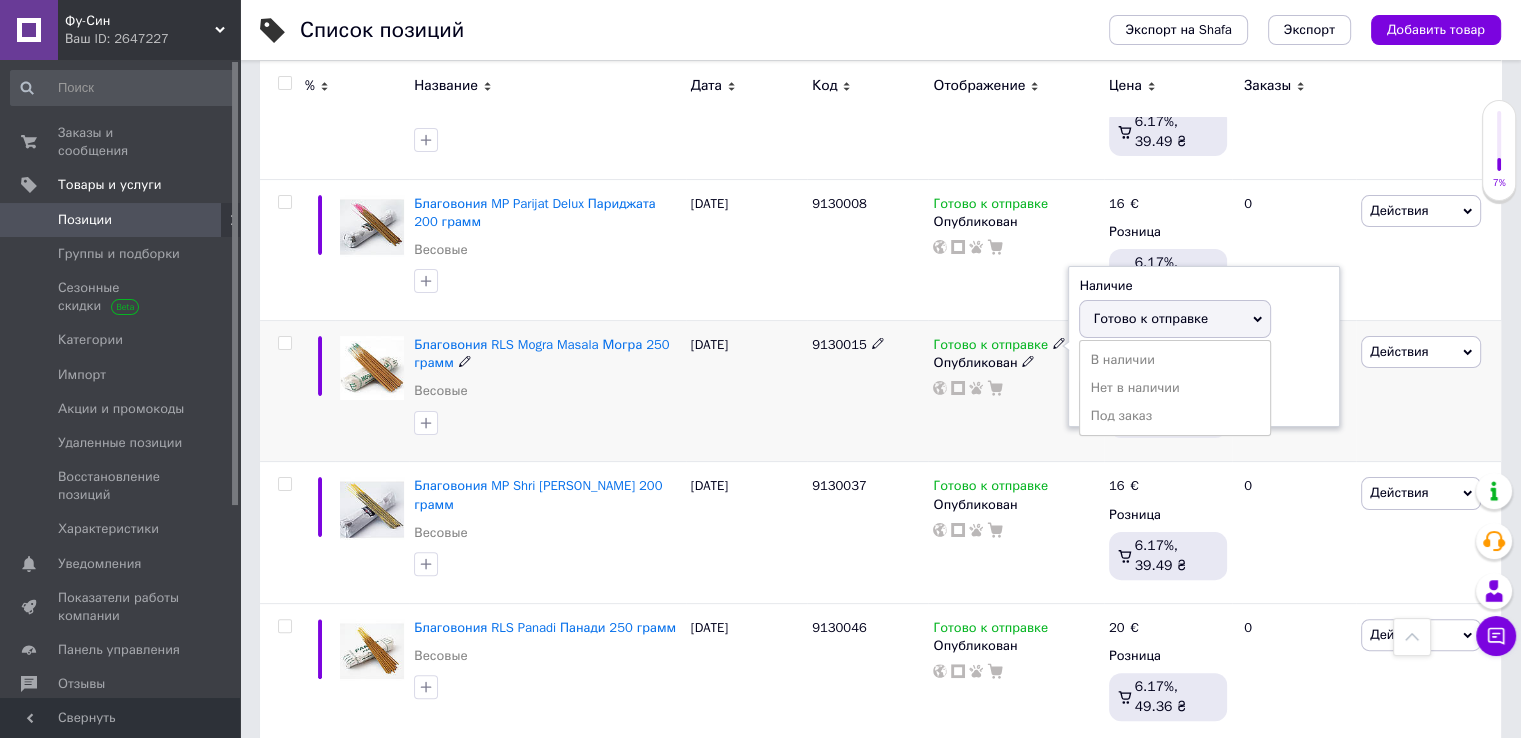 drag, startPoint x: 1117, startPoint y: 386, endPoint x: 1076, endPoint y: 400, distance: 43.32436 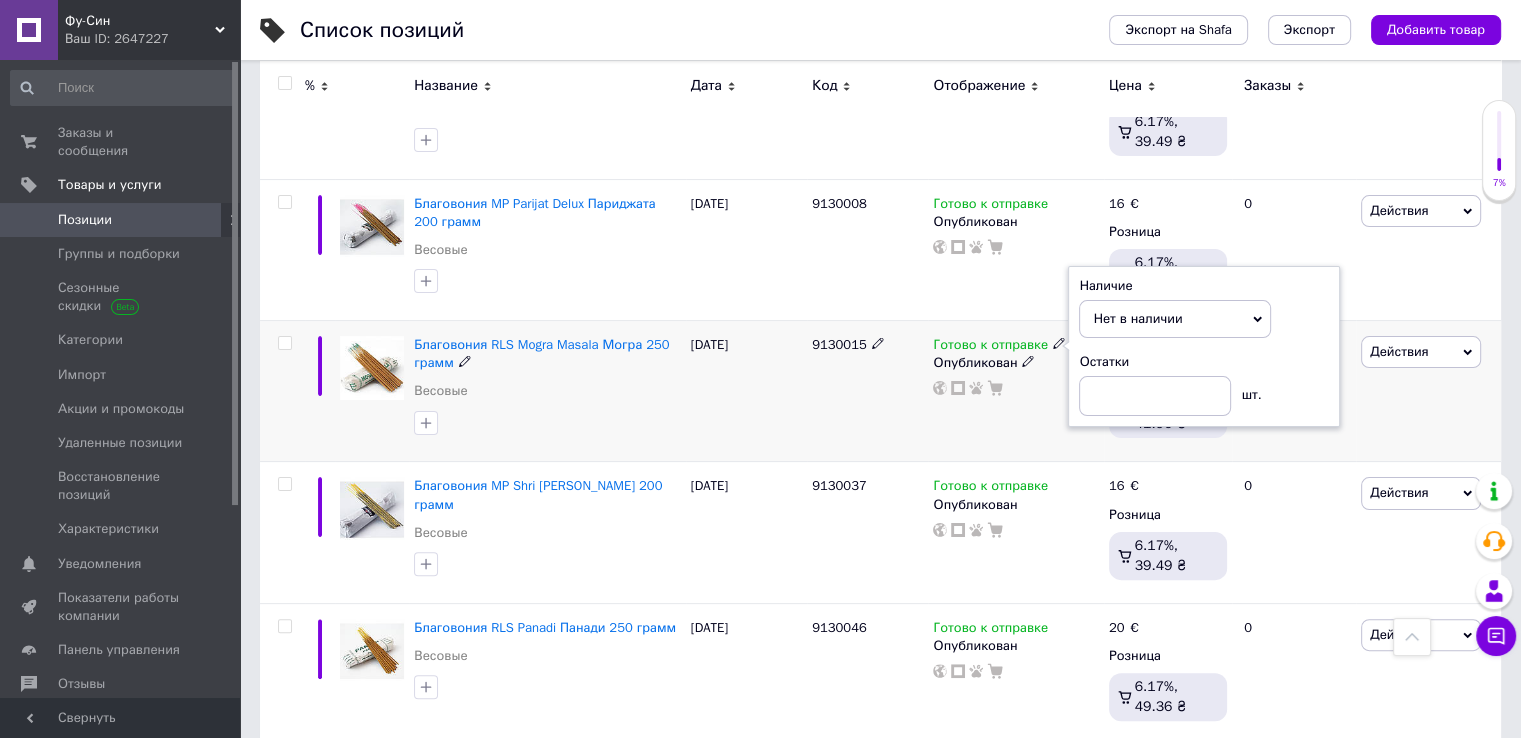 click on "9130015" at bounding box center (867, 391) 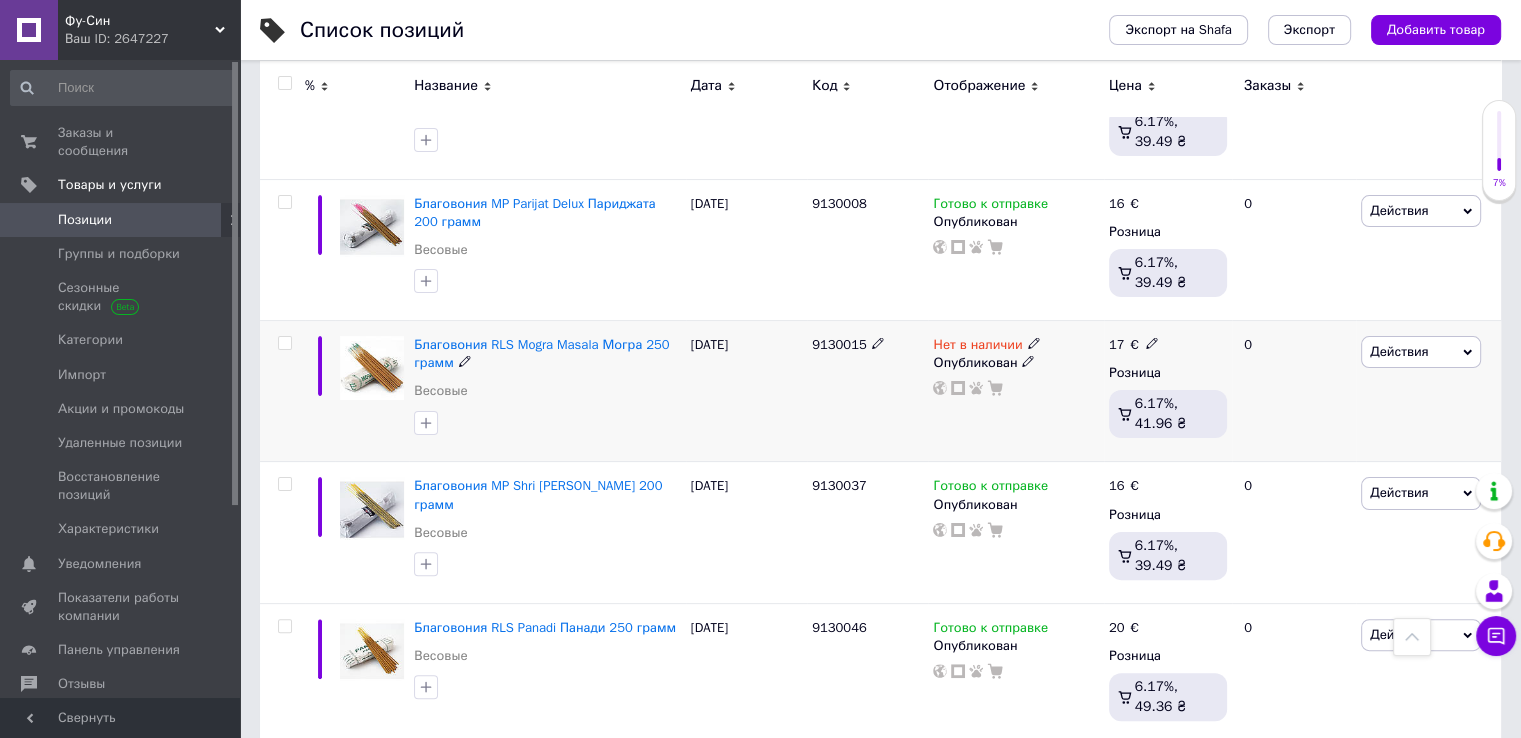click on "Действия" at bounding box center (1399, 351) 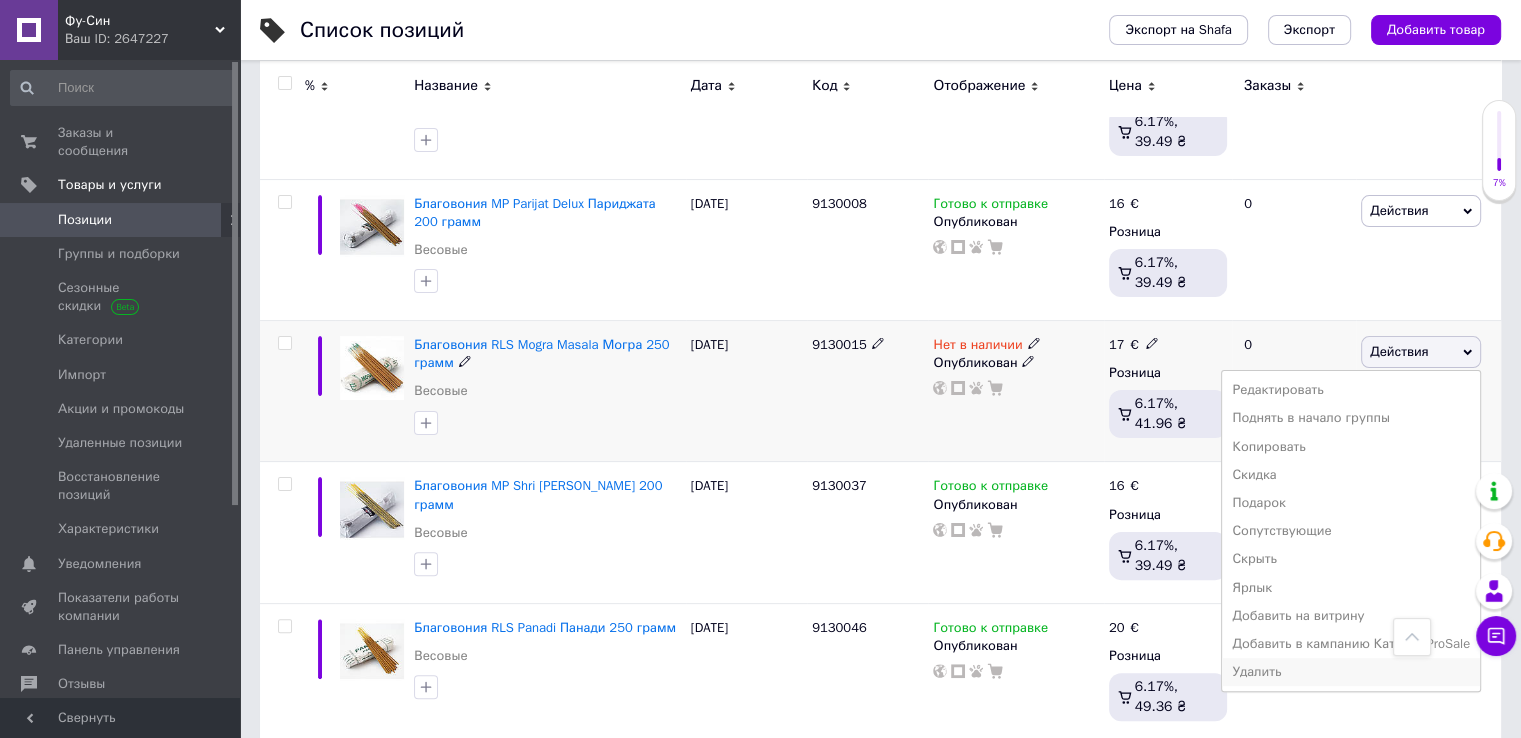 click on "Удалить" at bounding box center (1351, 672) 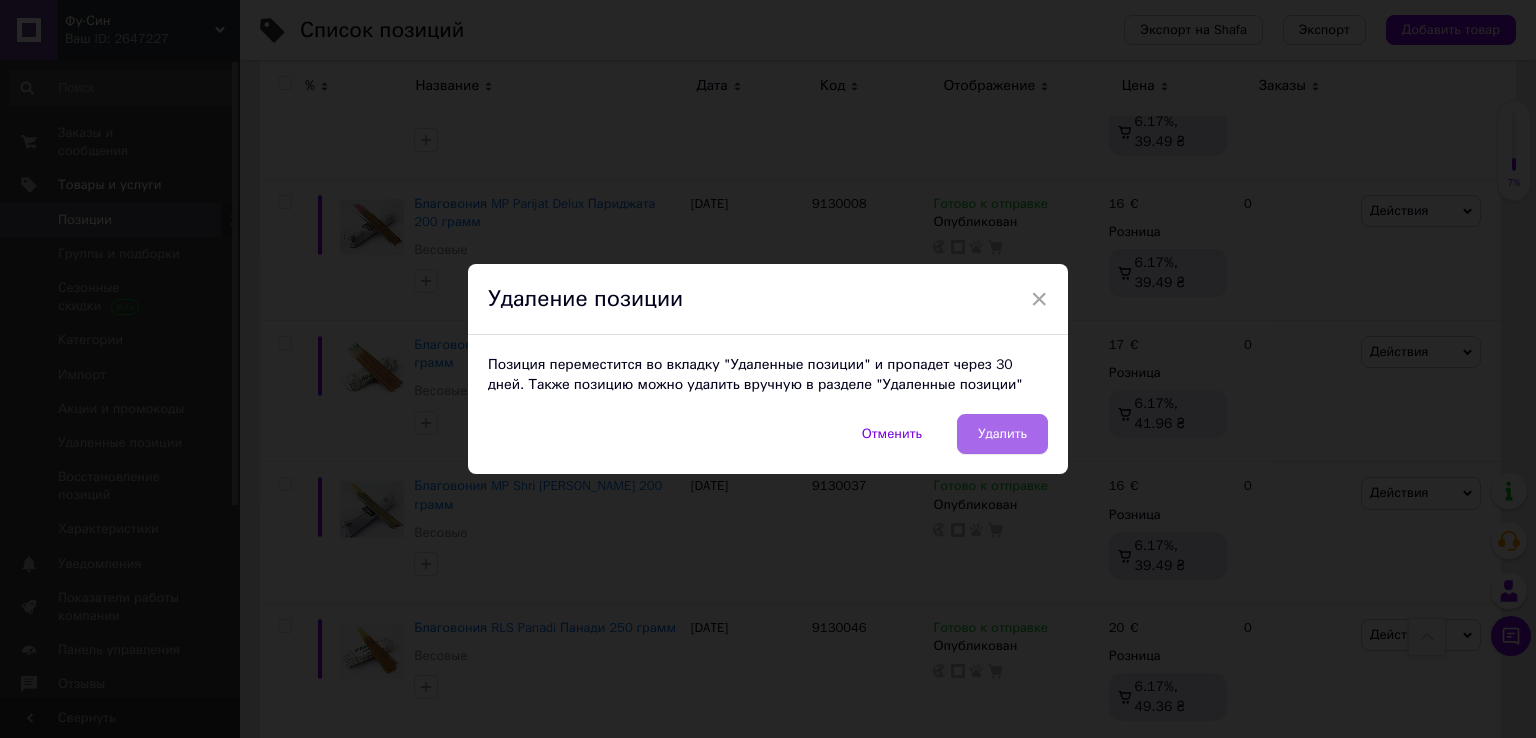 click on "Удалить" at bounding box center [1002, 434] 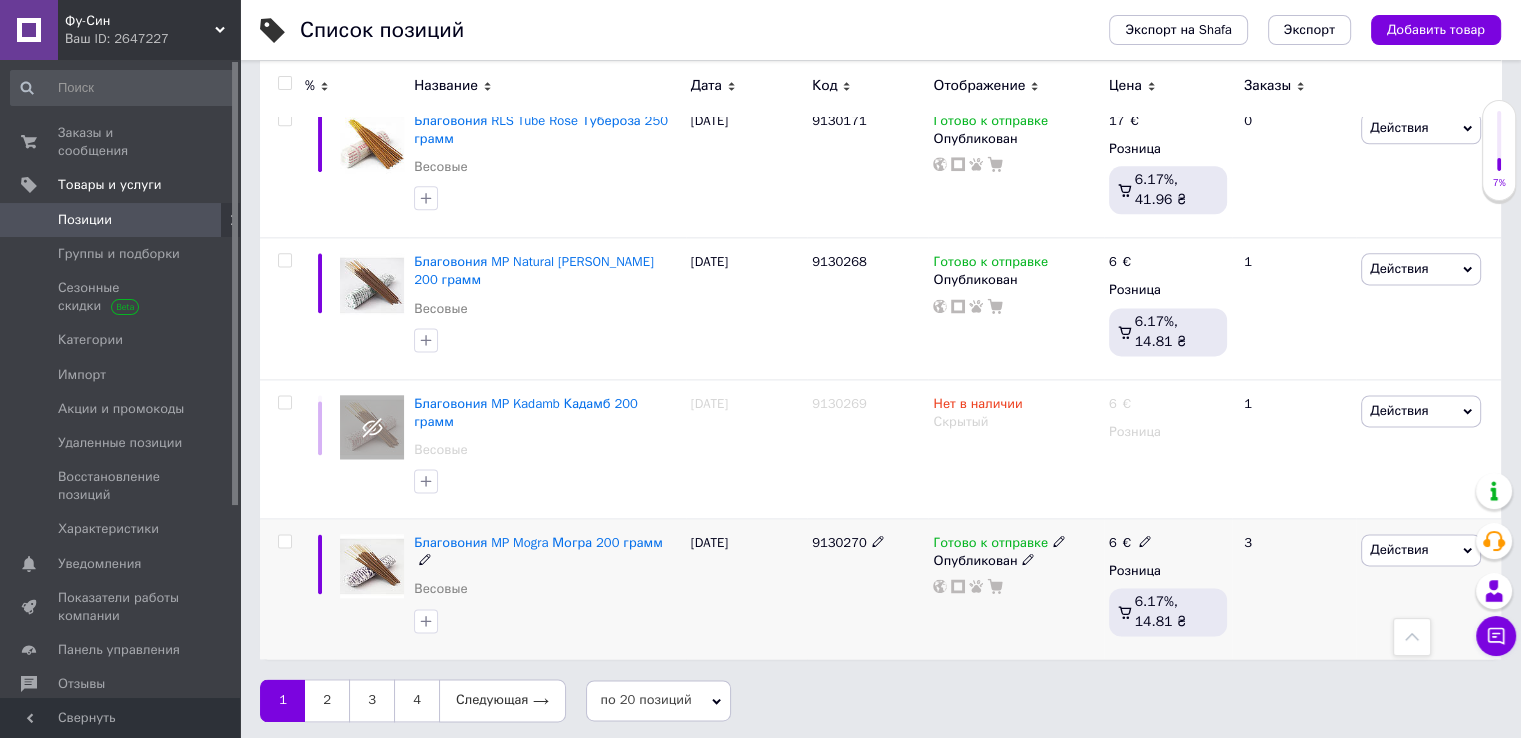 scroll, scrollTop: 2571, scrollLeft: 0, axis: vertical 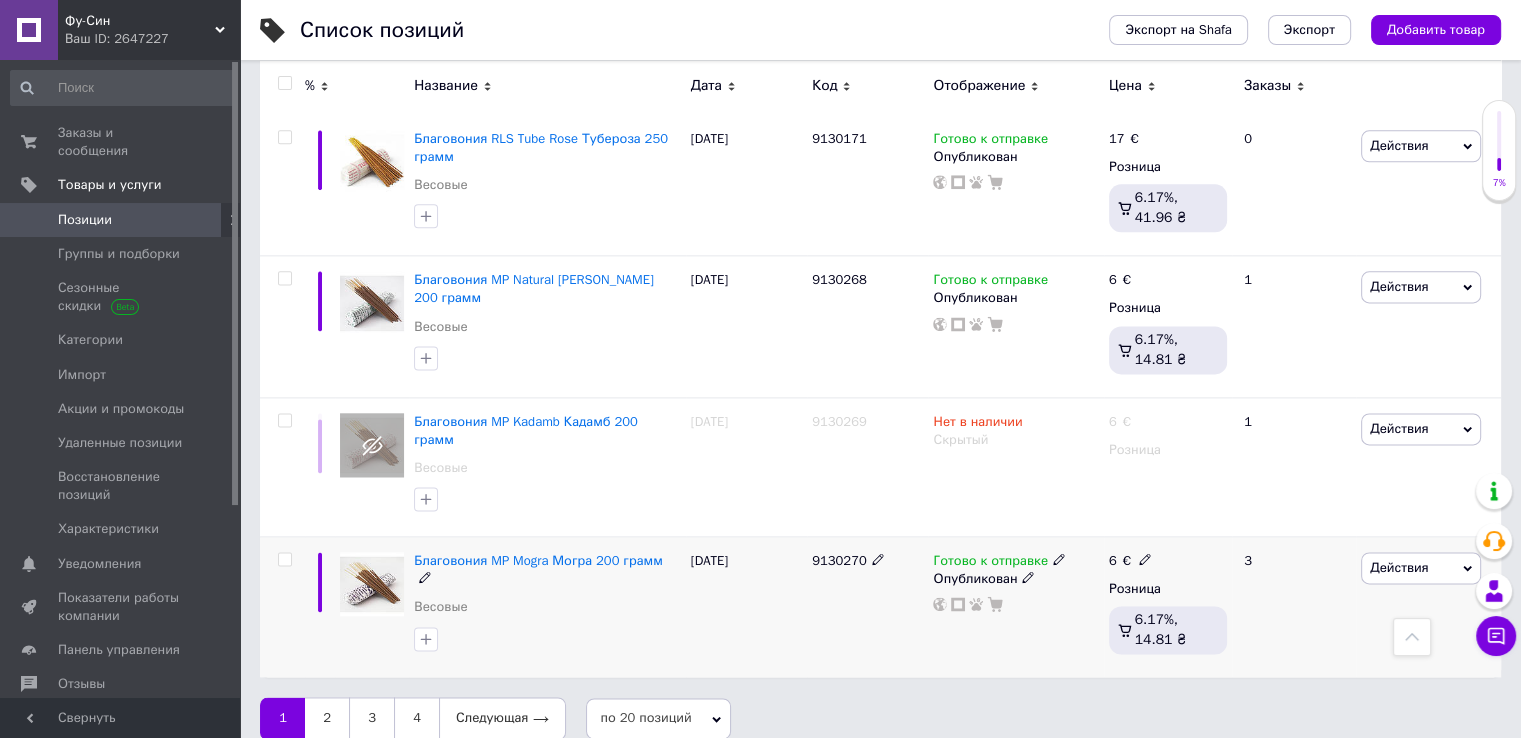 click 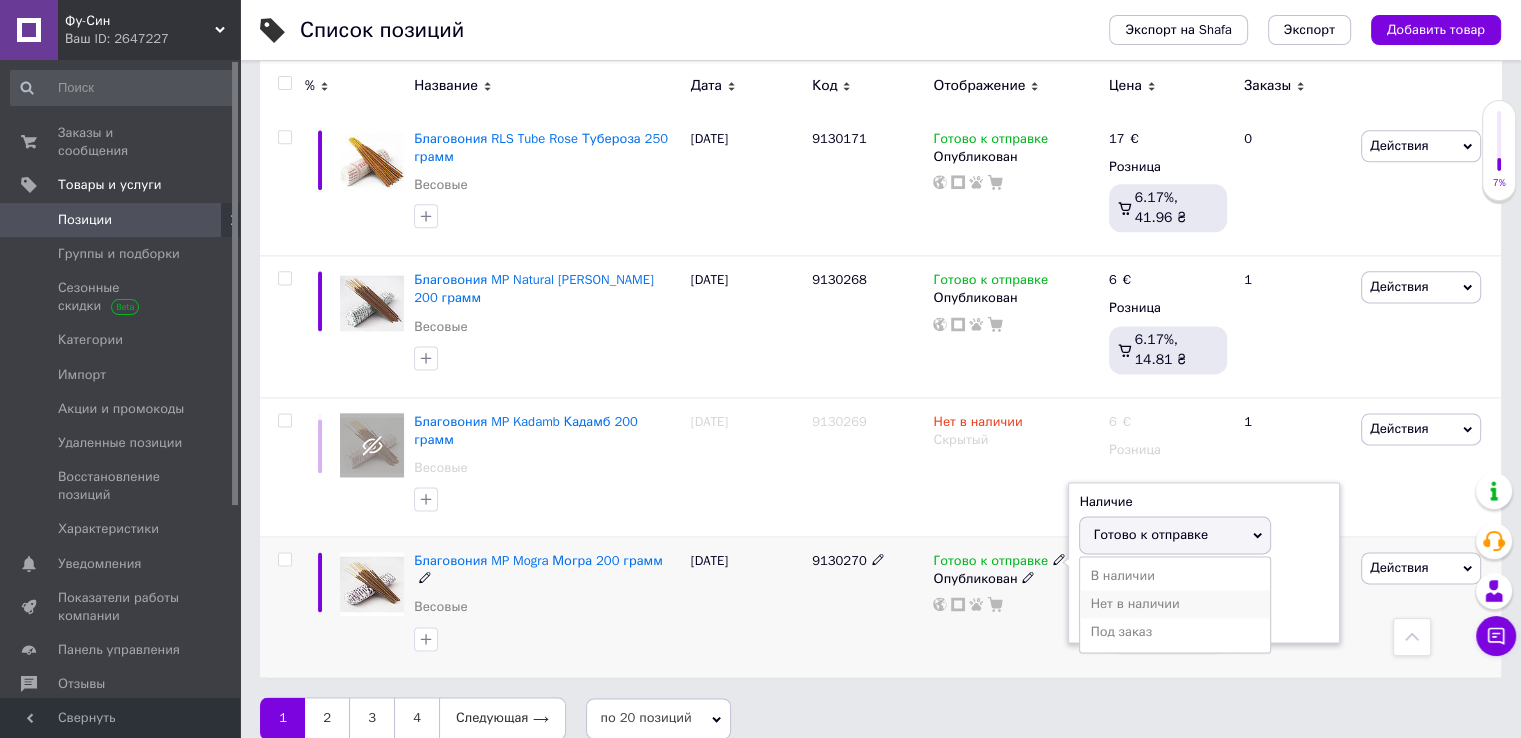 click on "Нет в наличии" at bounding box center [1175, 604] 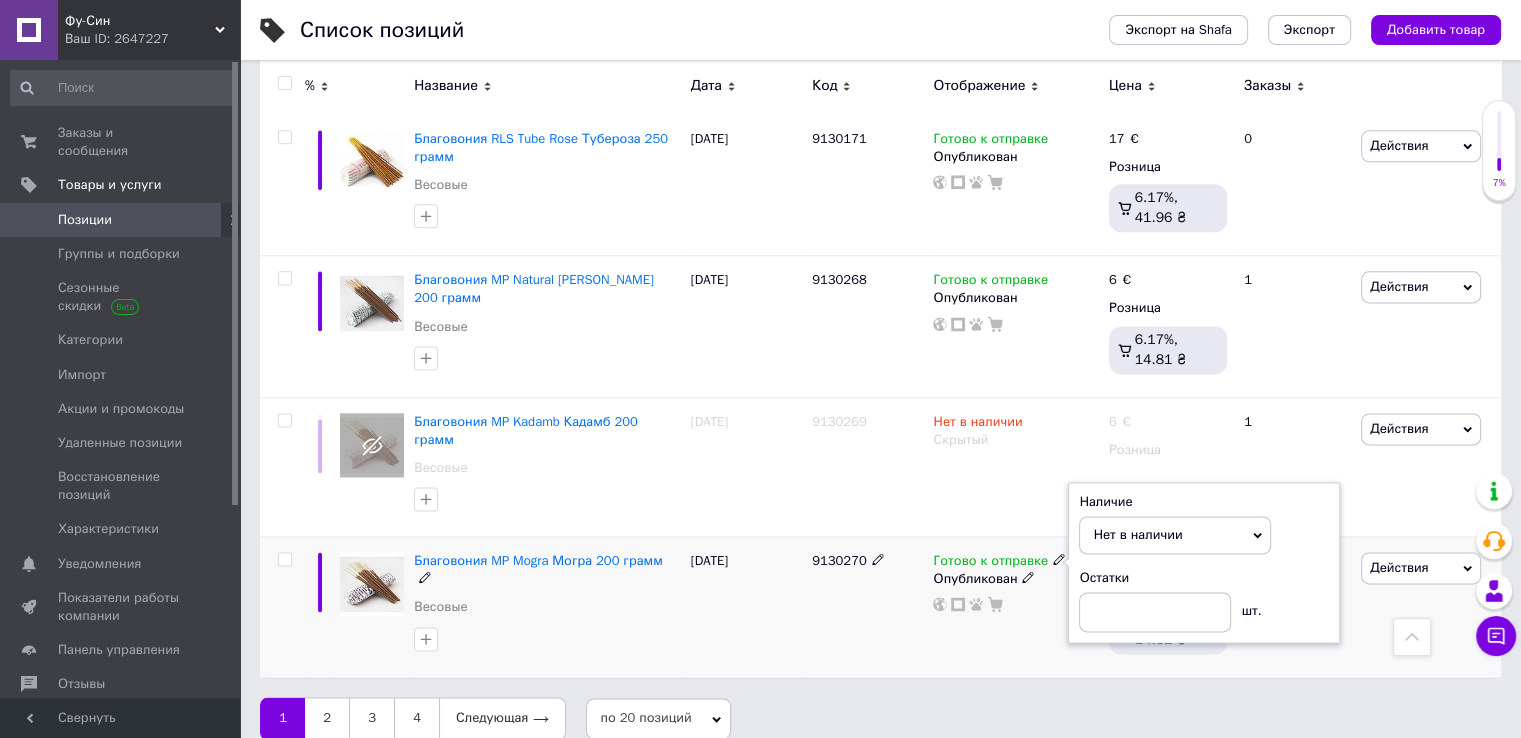 click on "9130270" at bounding box center [867, 607] 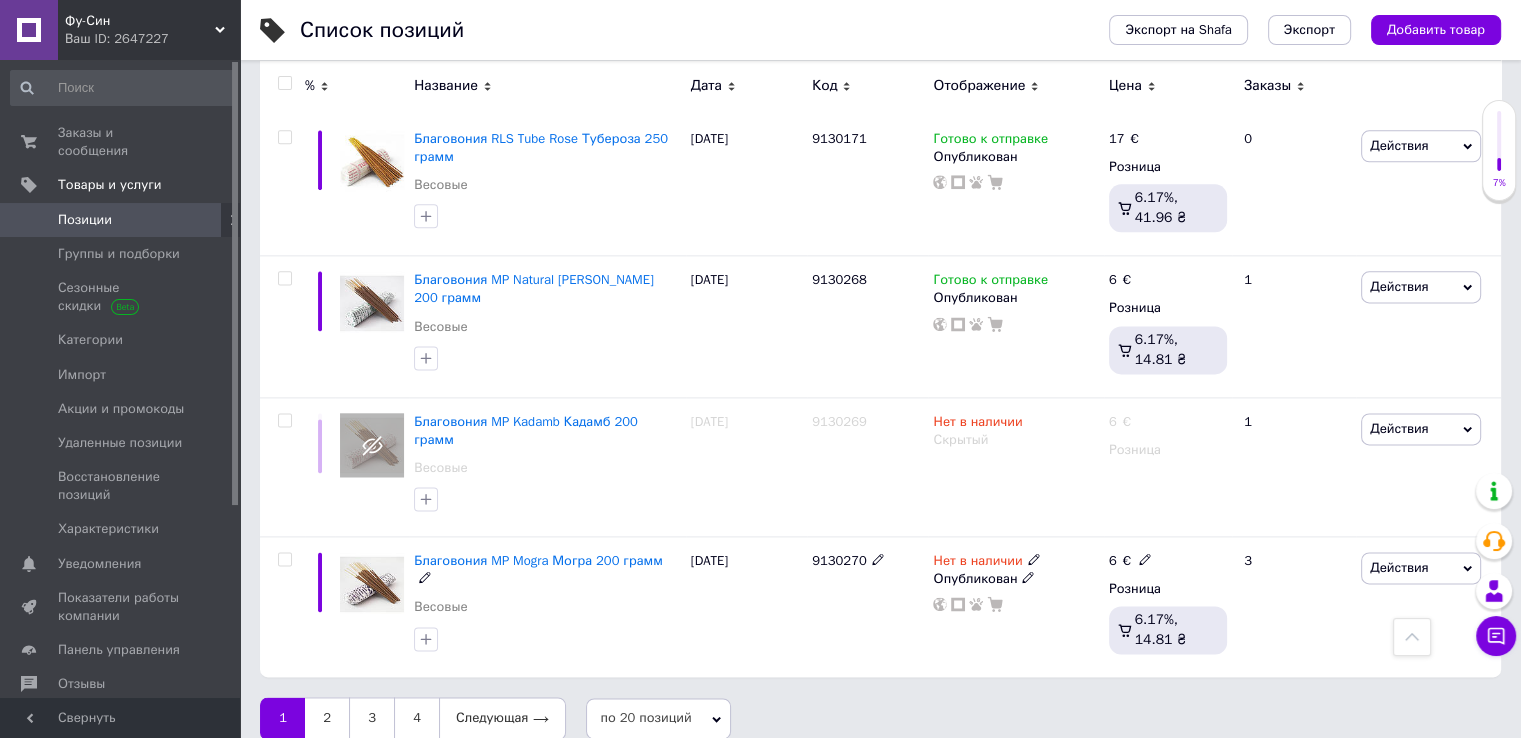 click 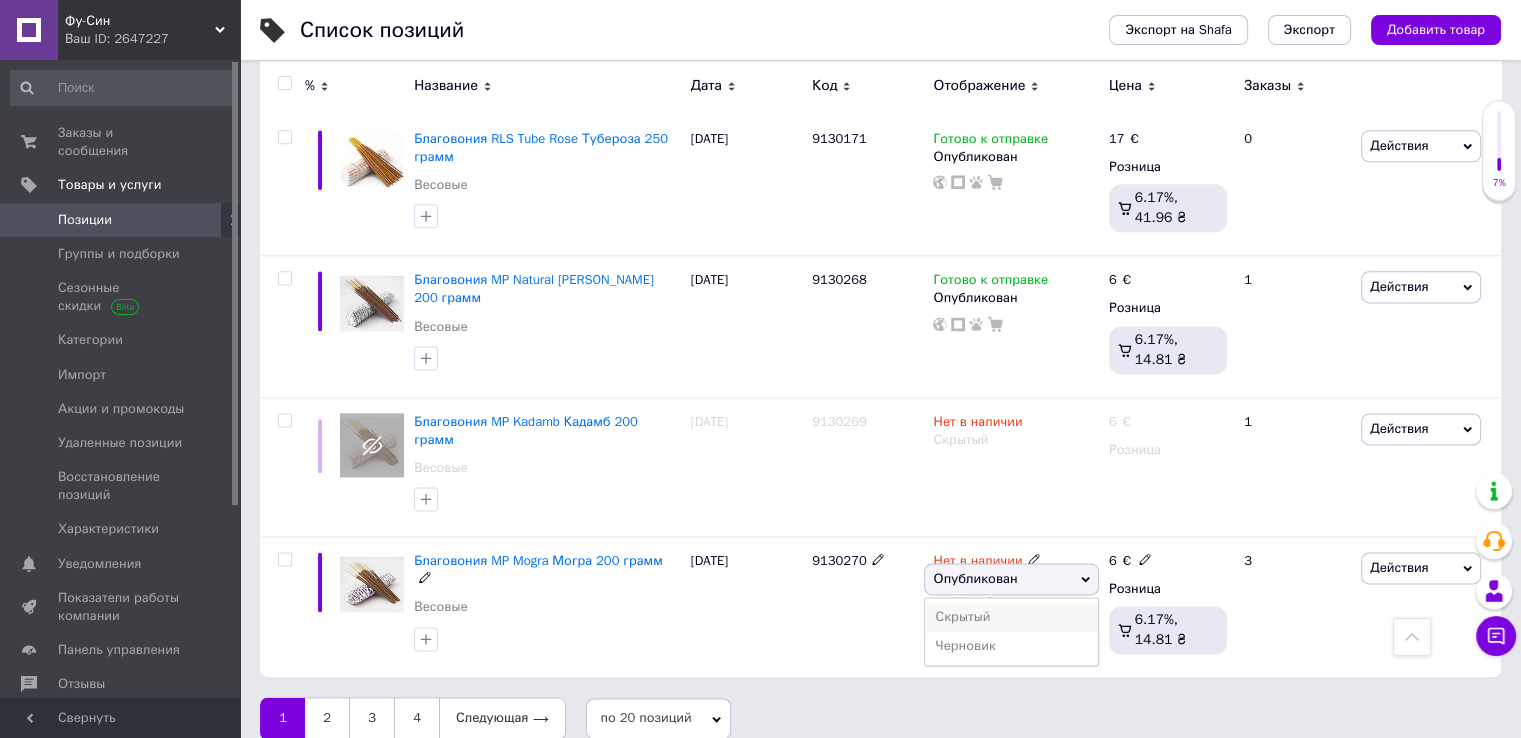 click on "Скрытый" at bounding box center [1011, 617] 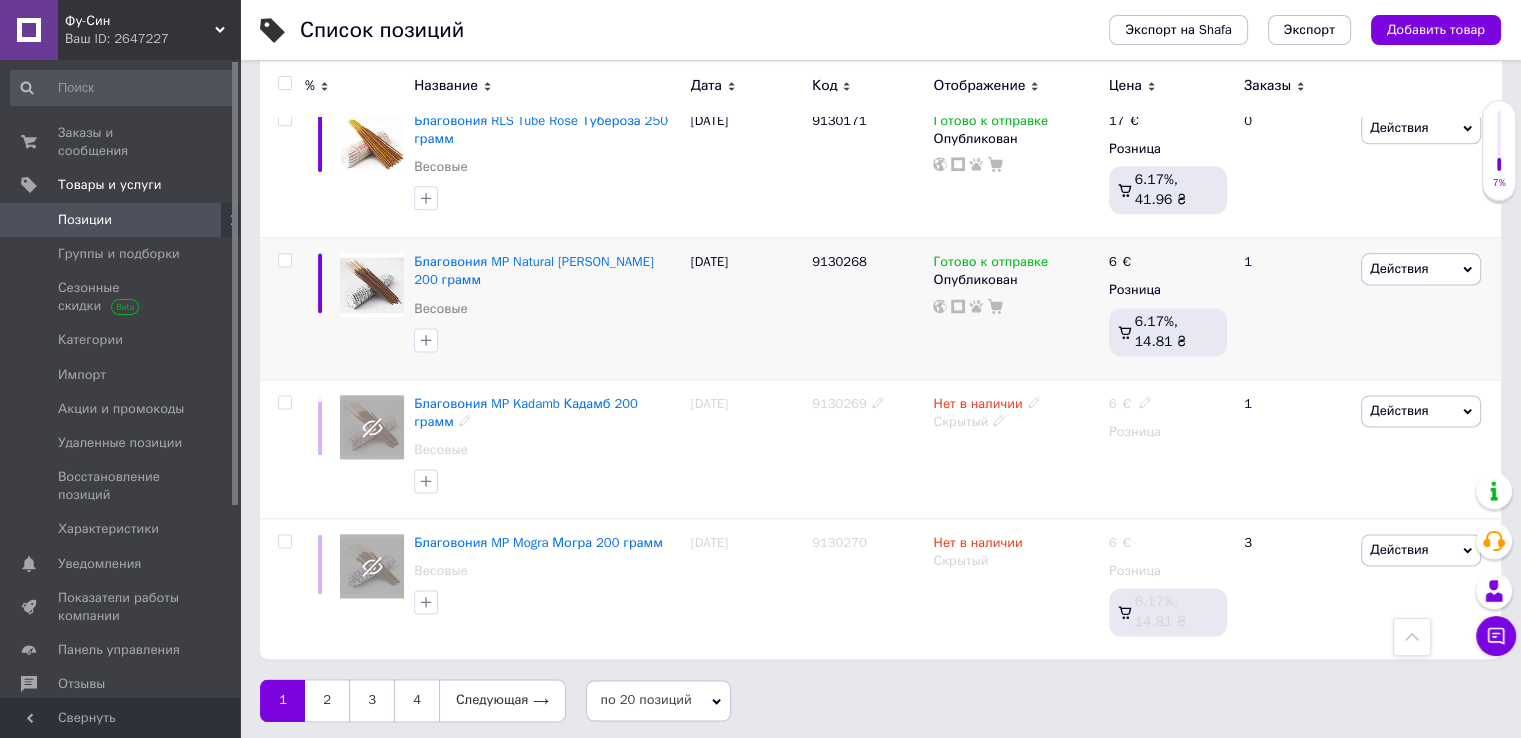 scroll, scrollTop: 2571, scrollLeft: 0, axis: vertical 